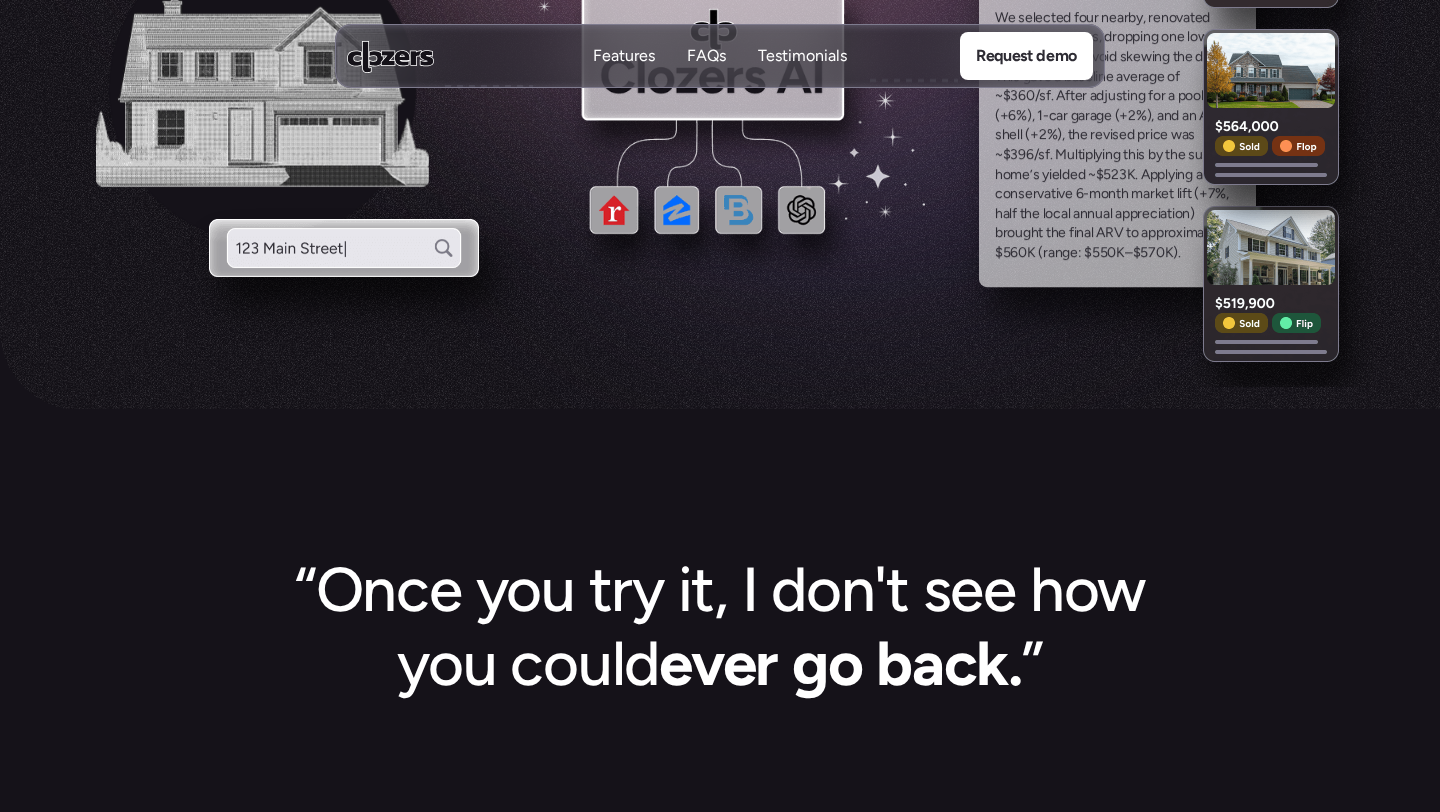 scroll, scrollTop: 0, scrollLeft: 0, axis: both 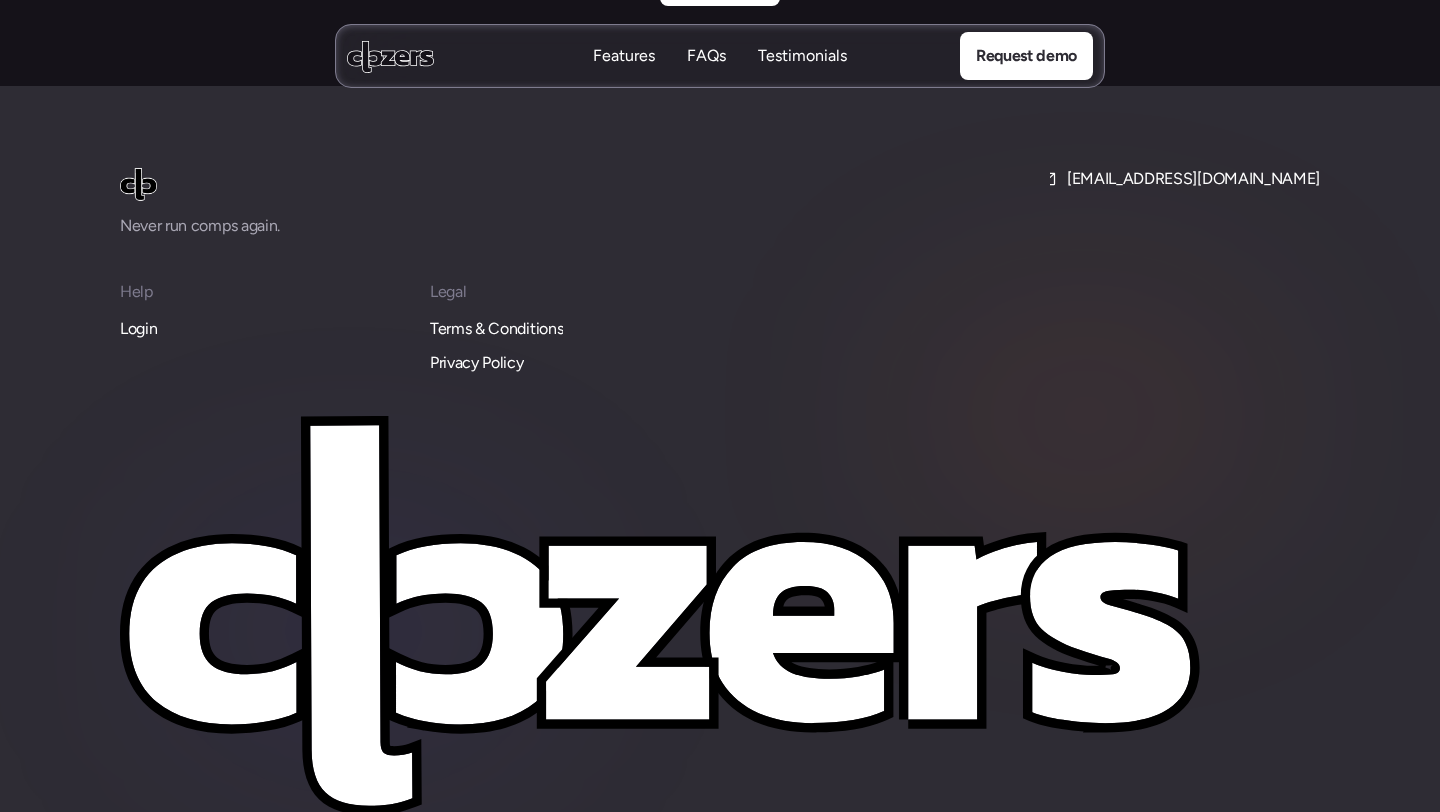 click on "Login" at bounding box center (138, 329) 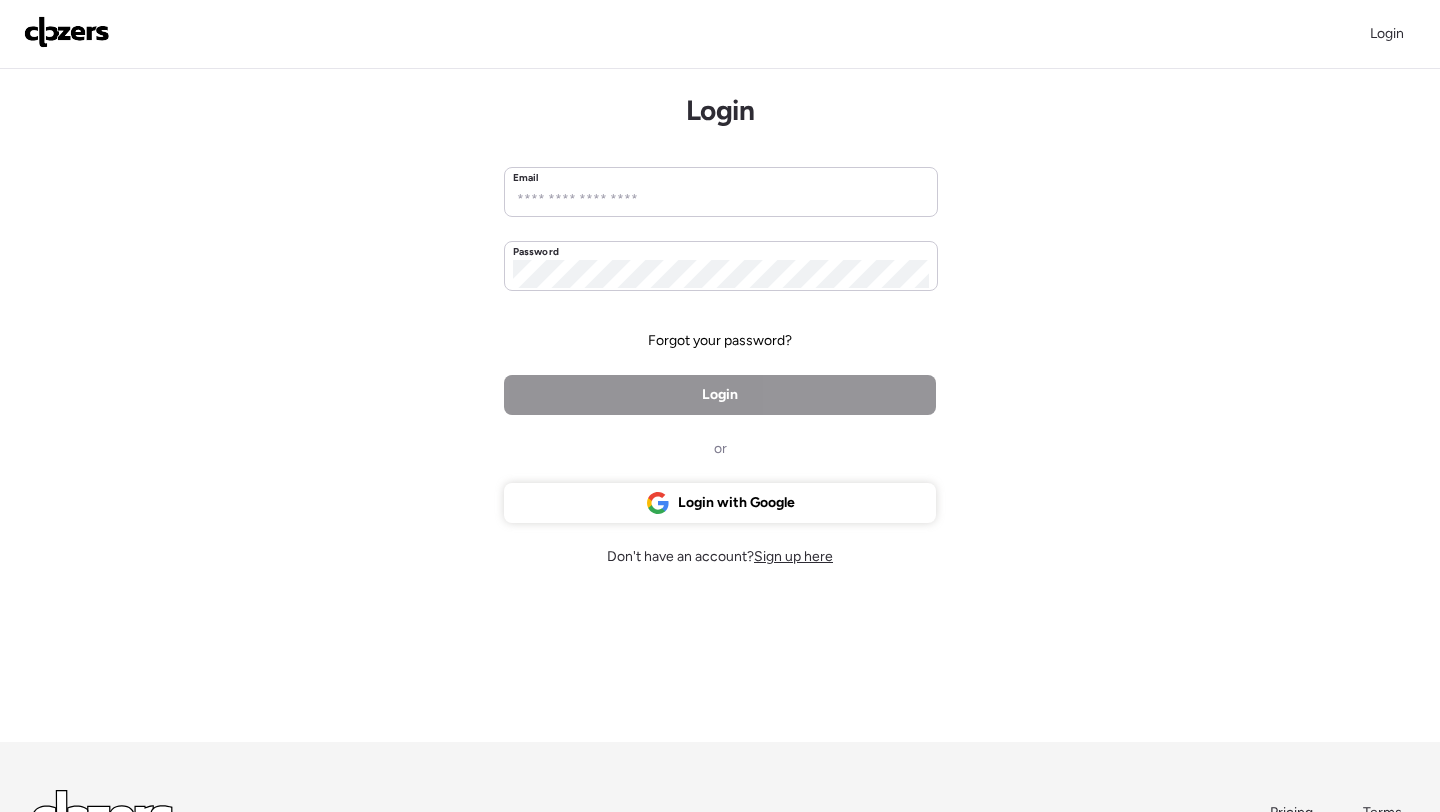 scroll, scrollTop: 0, scrollLeft: 0, axis: both 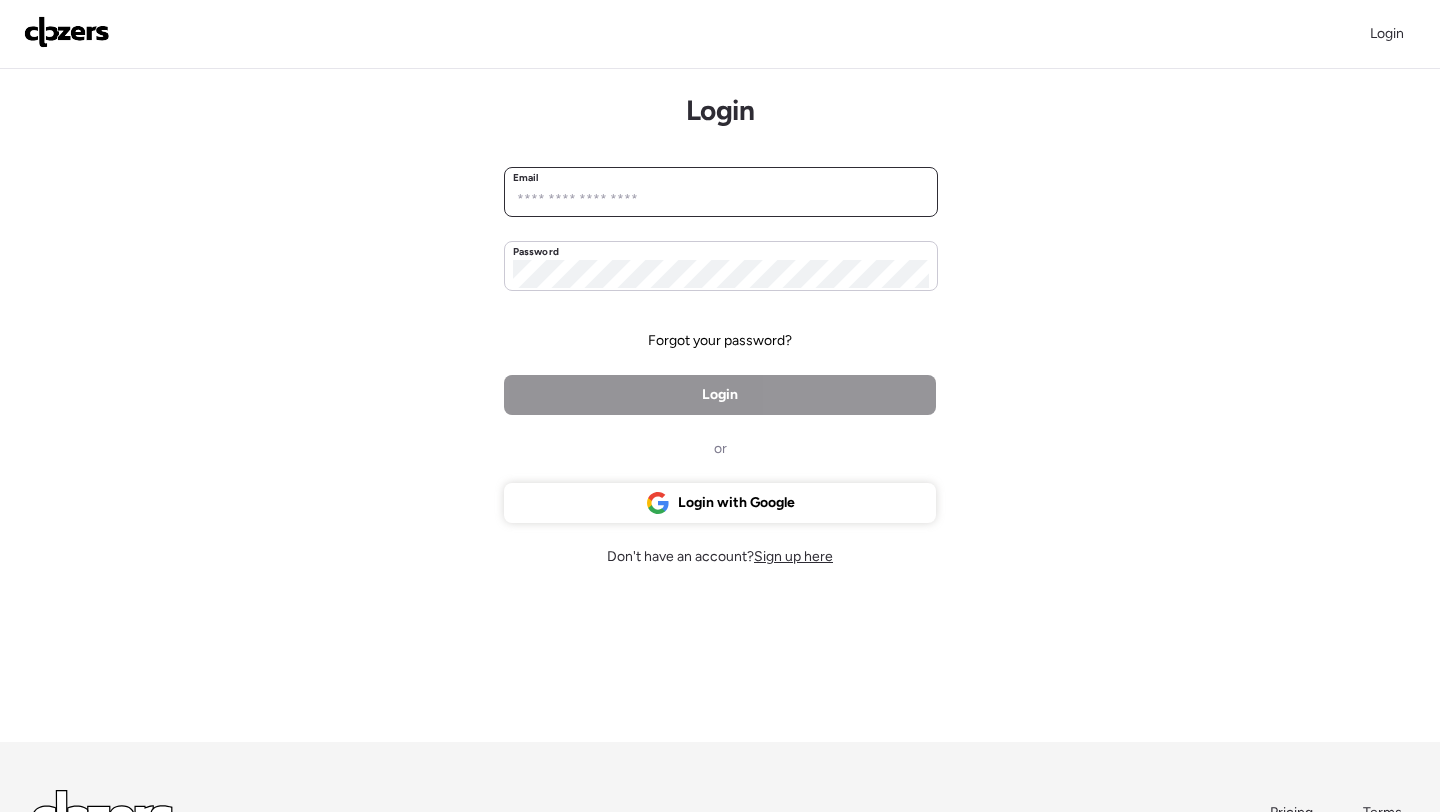 click at bounding box center [721, 200] 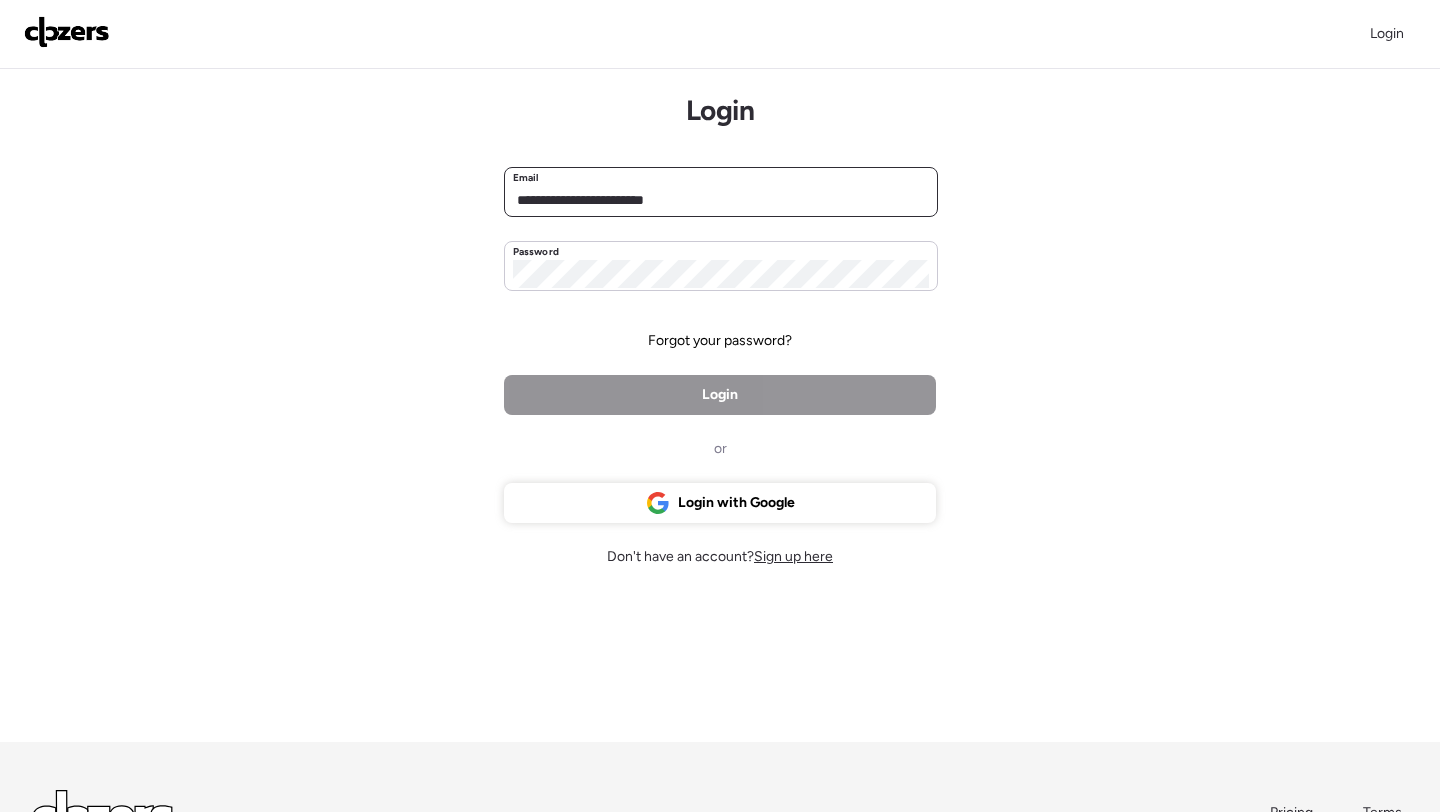 type on "**********" 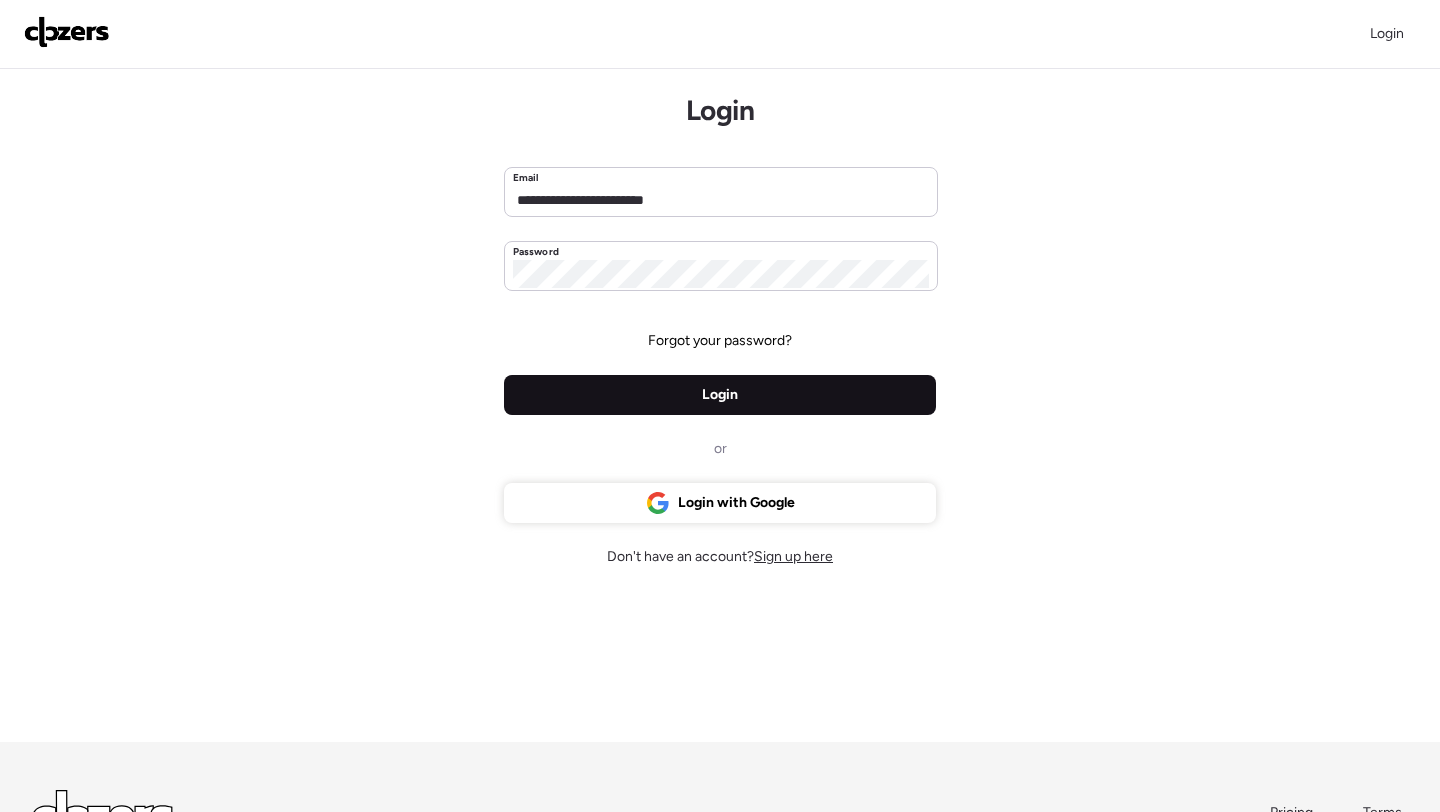 click on "Login" at bounding box center (720, 395) 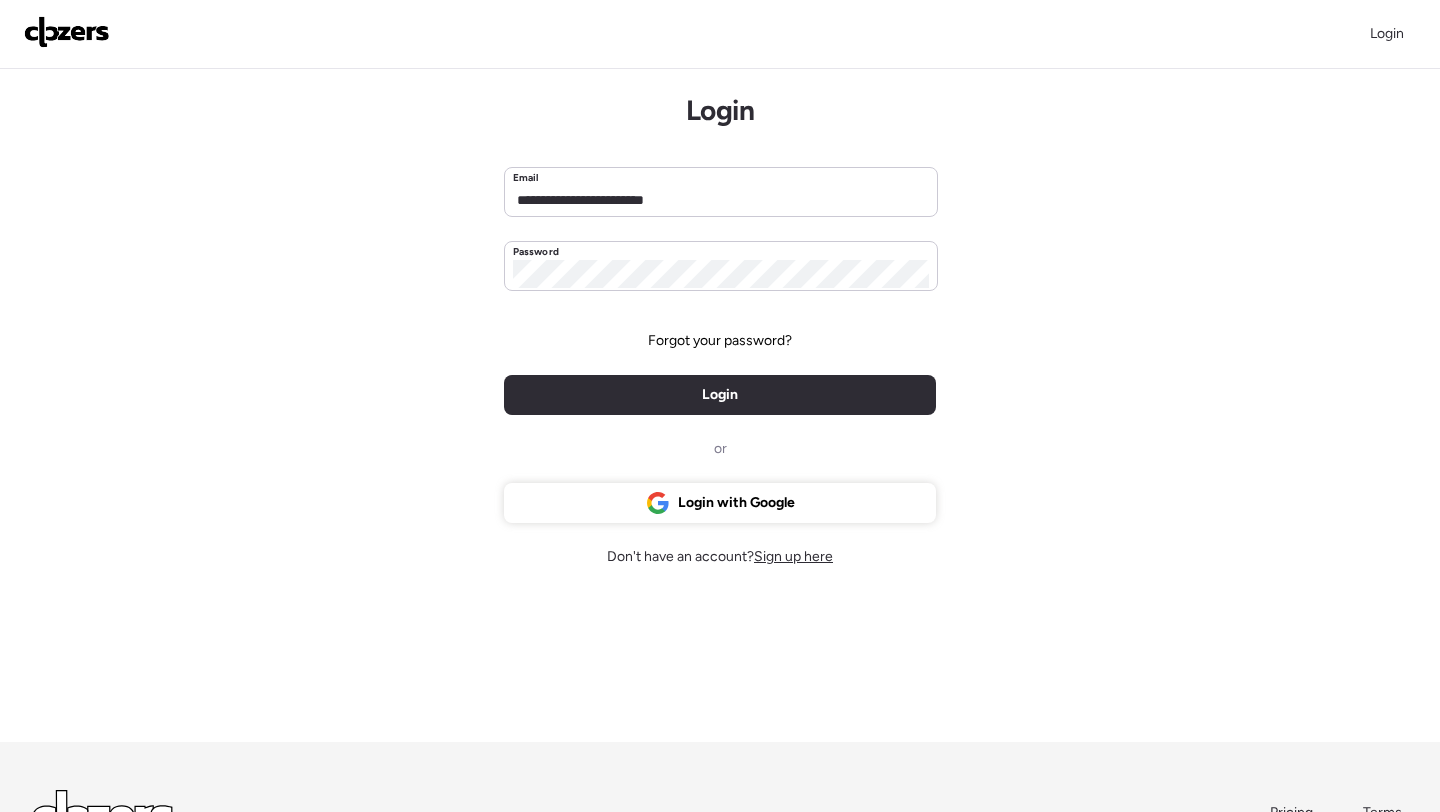 click on "Forgot your password?" at bounding box center [720, 341] 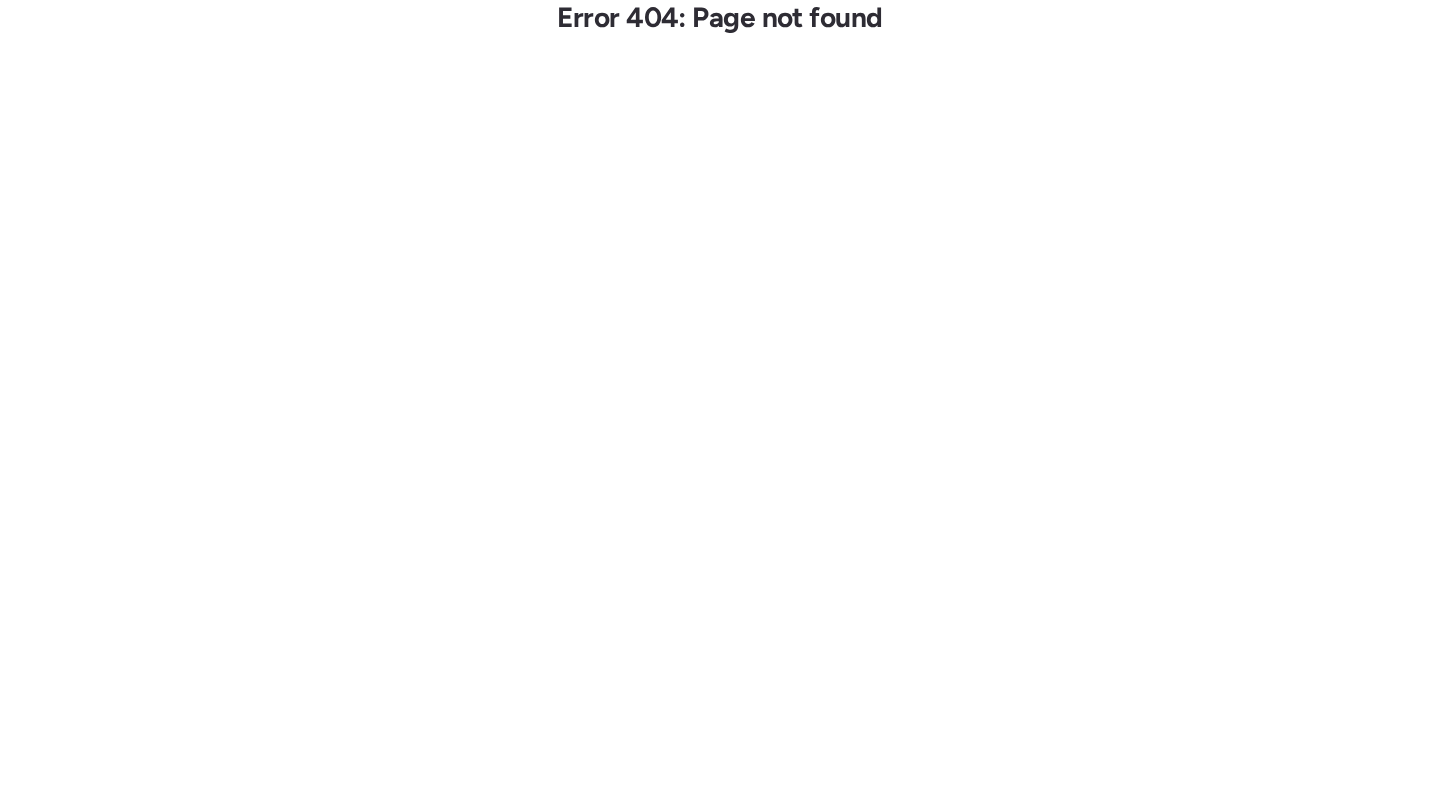 scroll, scrollTop: 0, scrollLeft: 0, axis: both 